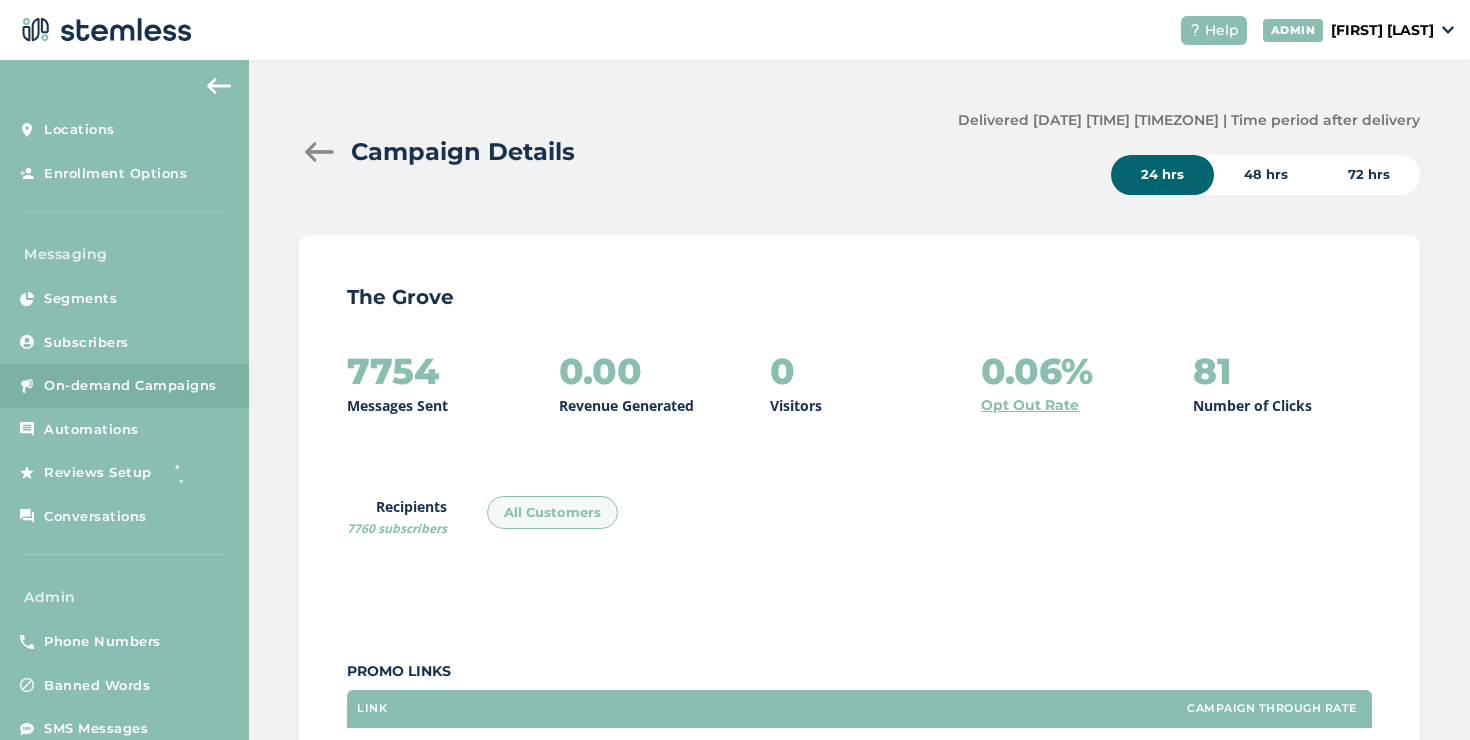 scroll, scrollTop: 0, scrollLeft: 0, axis: both 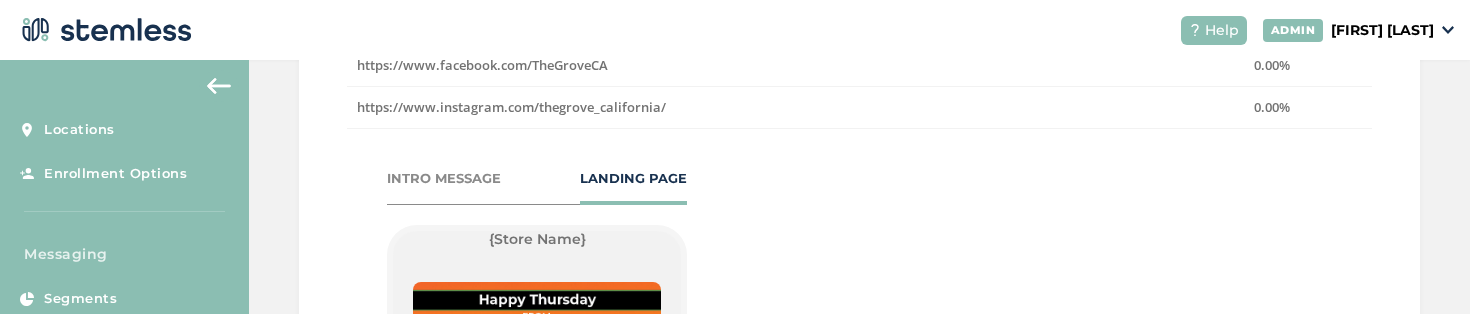 click on "INTRO MESSAGE" at bounding box center [444, 179] 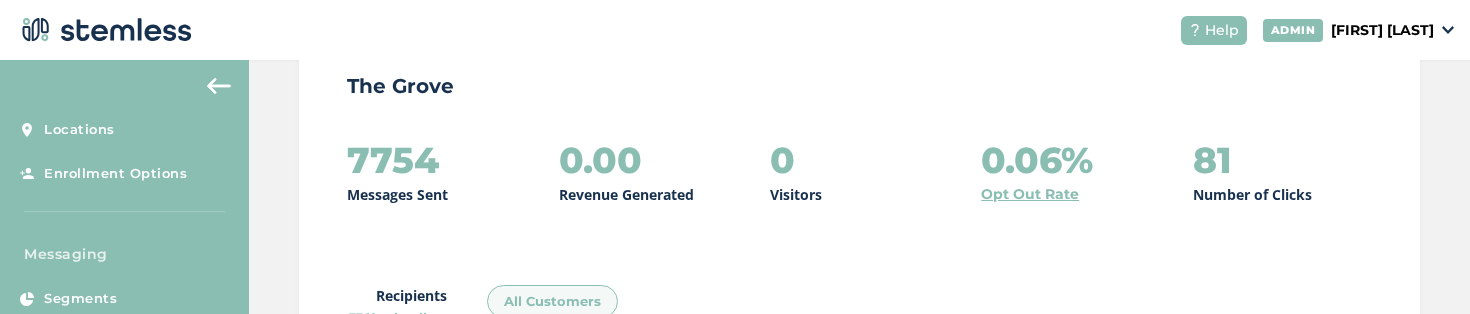 scroll, scrollTop: 0, scrollLeft: 0, axis: both 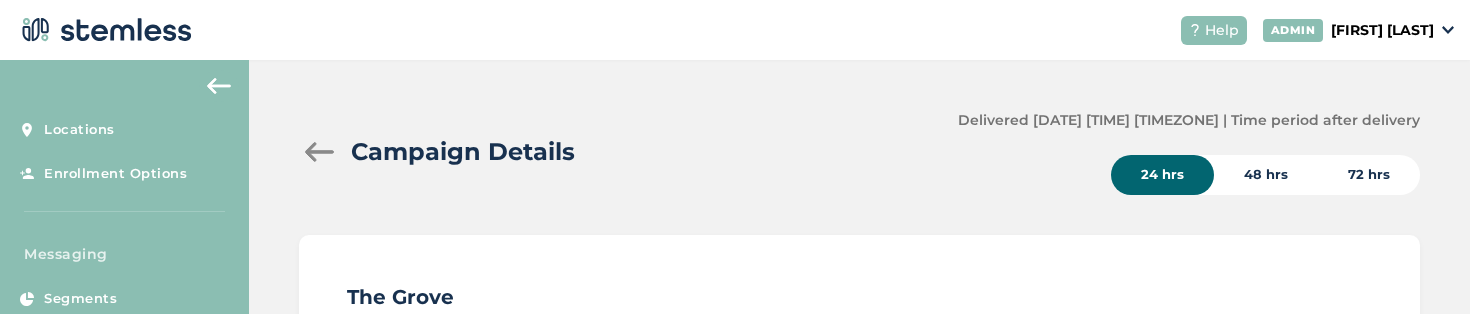click at bounding box center [319, 152] 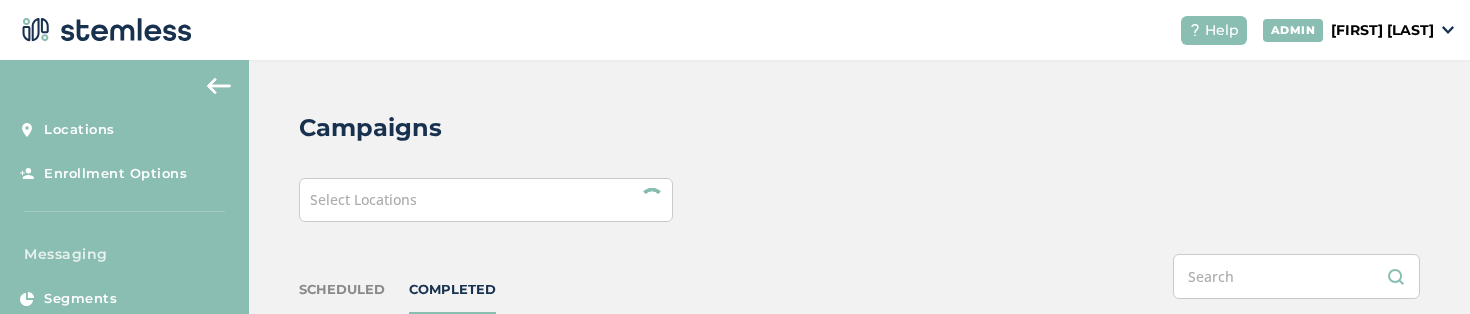 click on "Select Locations" at bounding box center (486, 200) 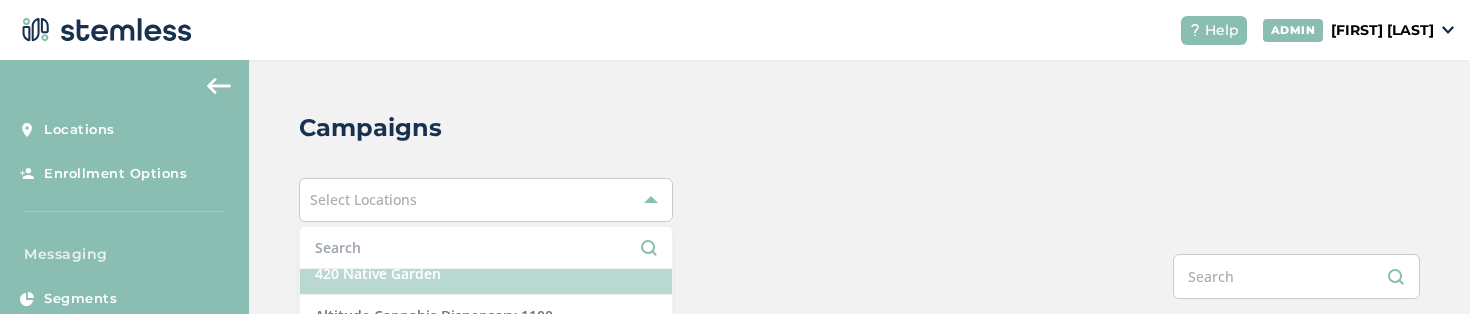 scroll, scrollTop: 0, scrollLeft: 0, axis: both 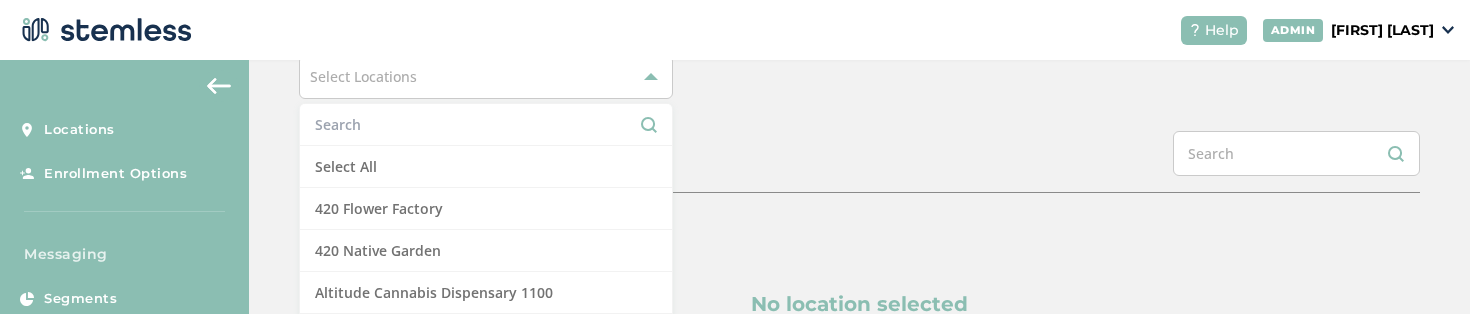 click at bounding box center [486, 124] 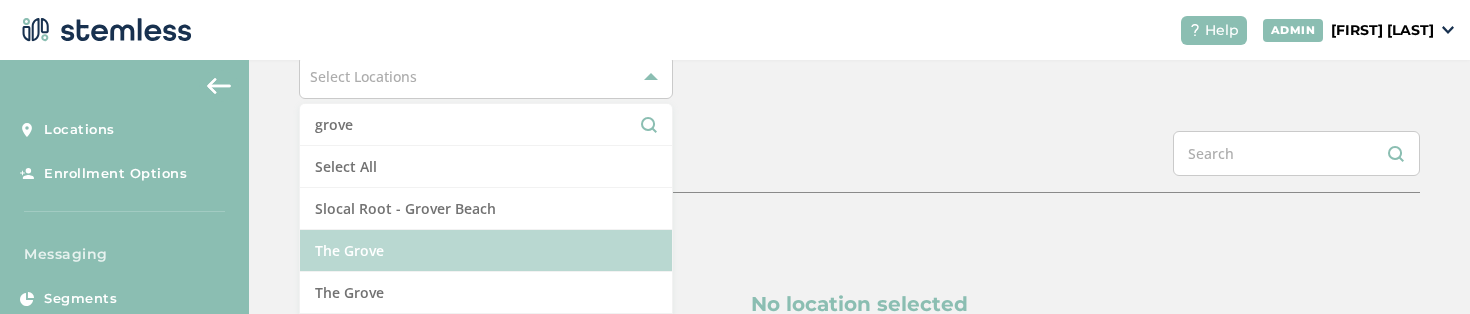 type on "grove" 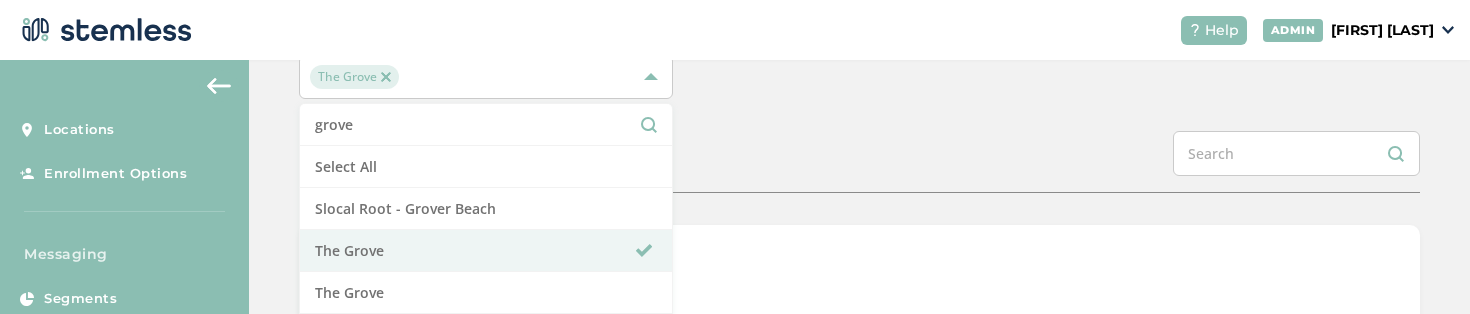 click on "Campaigns The Grove grove Select All Slocal Root - Grover Beach The Grove The Grove The Grove SCHEDULED COMPLETED List View Calendar View August 2025 TODAY Mon Tue Wed Thu Fri Sat Sun 28 29 30 31 1 2 3 4 5 6 7 8 9 10 11 12 13 14 15 16 17 18 19 20 21 22 23 24 25 26 27 28 29 30 31" at bounding box center [859, 584] 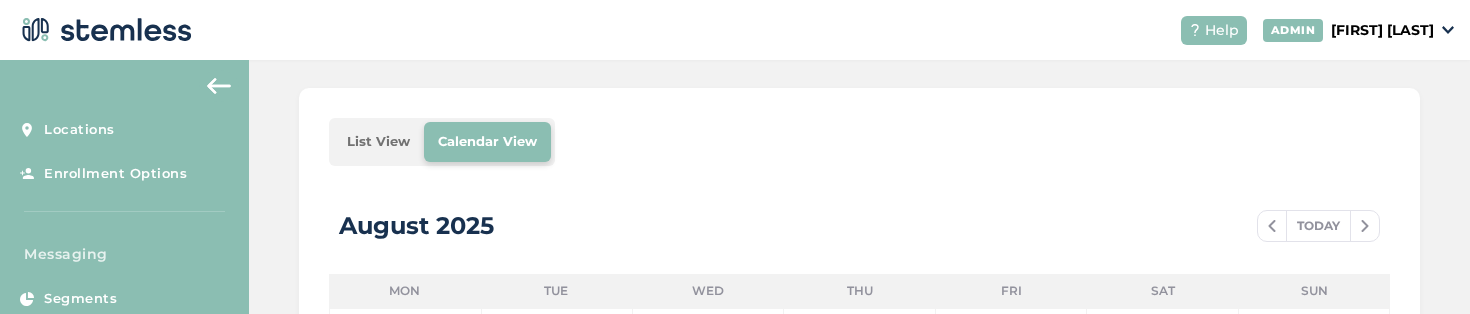 scroll, scrollTop: 252, scrollLeft: 0, axis: vertical 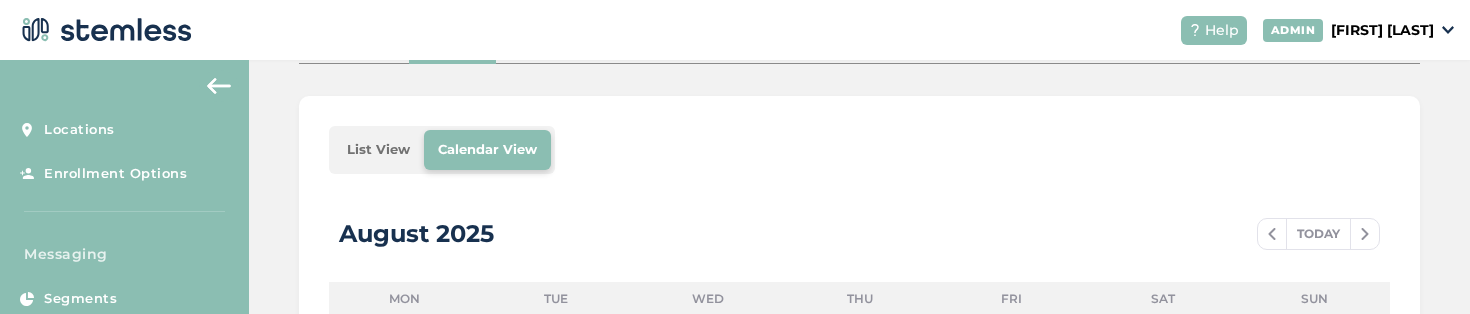 click on "List View" at bounding box center (378, 150) 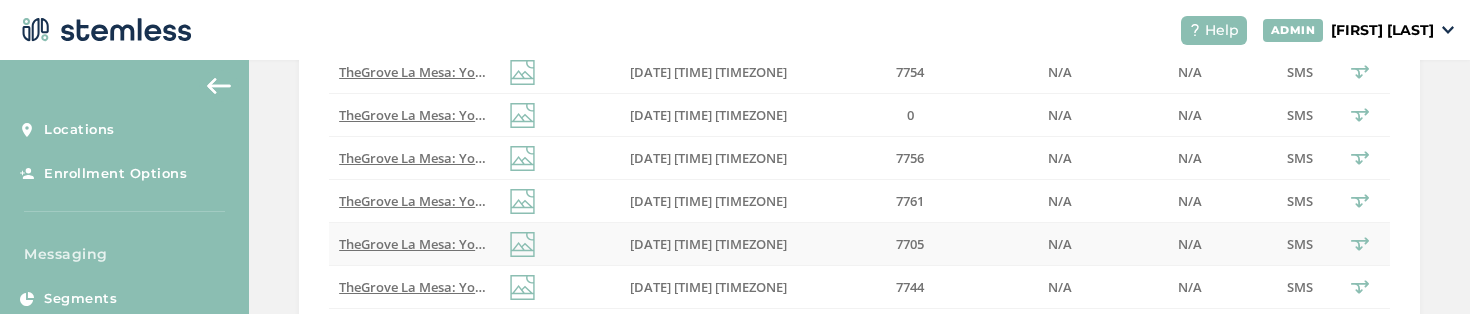 scroll, scrollTop: 459, scrollLeft: 0, axis: vertical 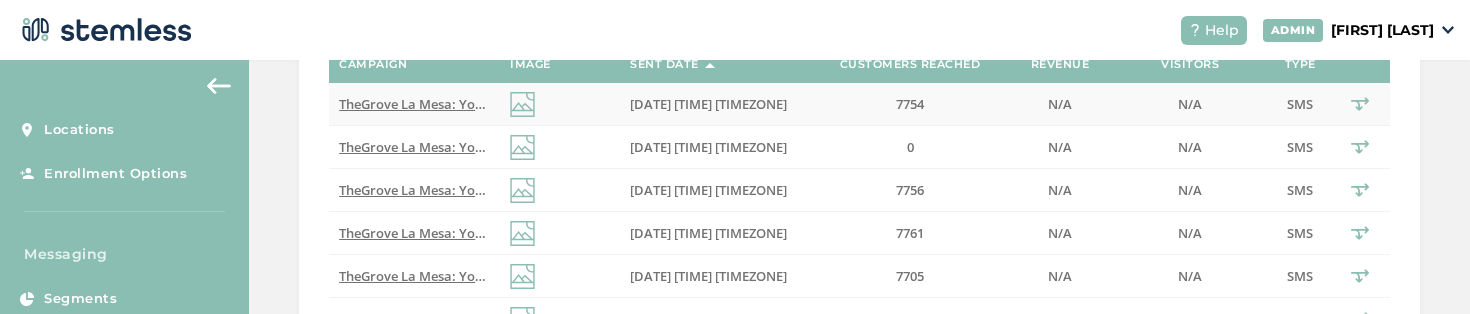 click on "TheGrove La Mesa: You have a new notification waiting for you, {first_name}! Reply END to cancel" at bounding box center (640, 104) 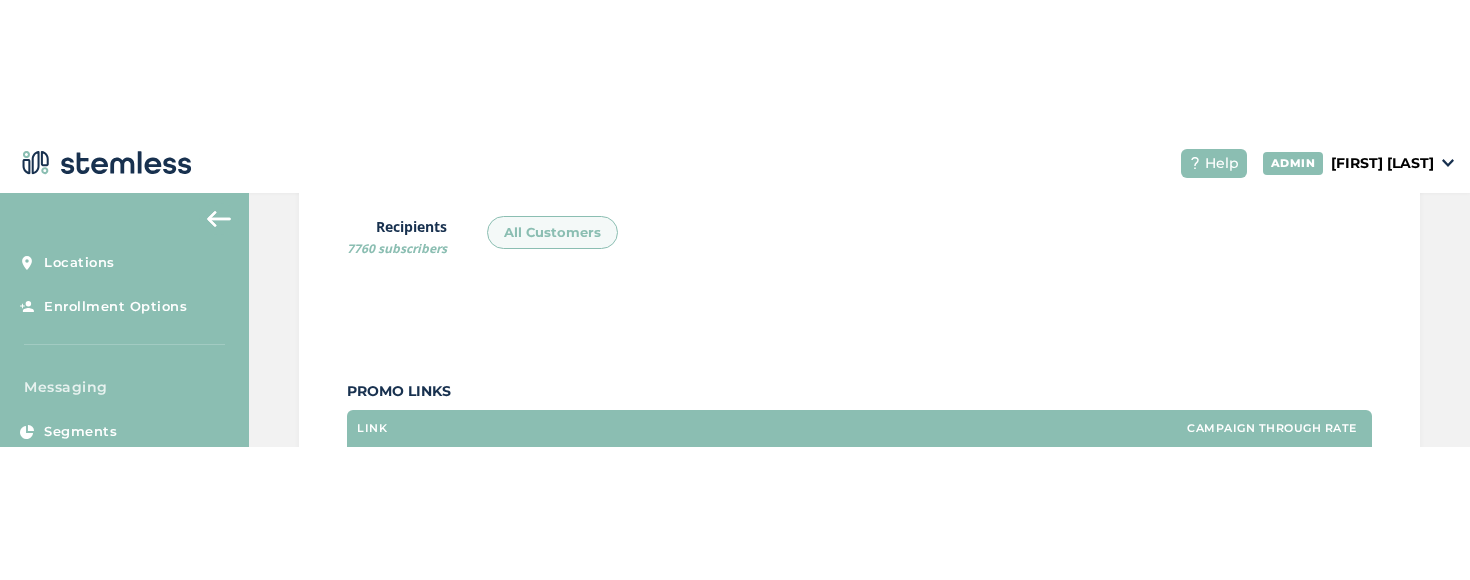 scroll, scrollTop: 281, scrollLeft: 0, axis: vertical 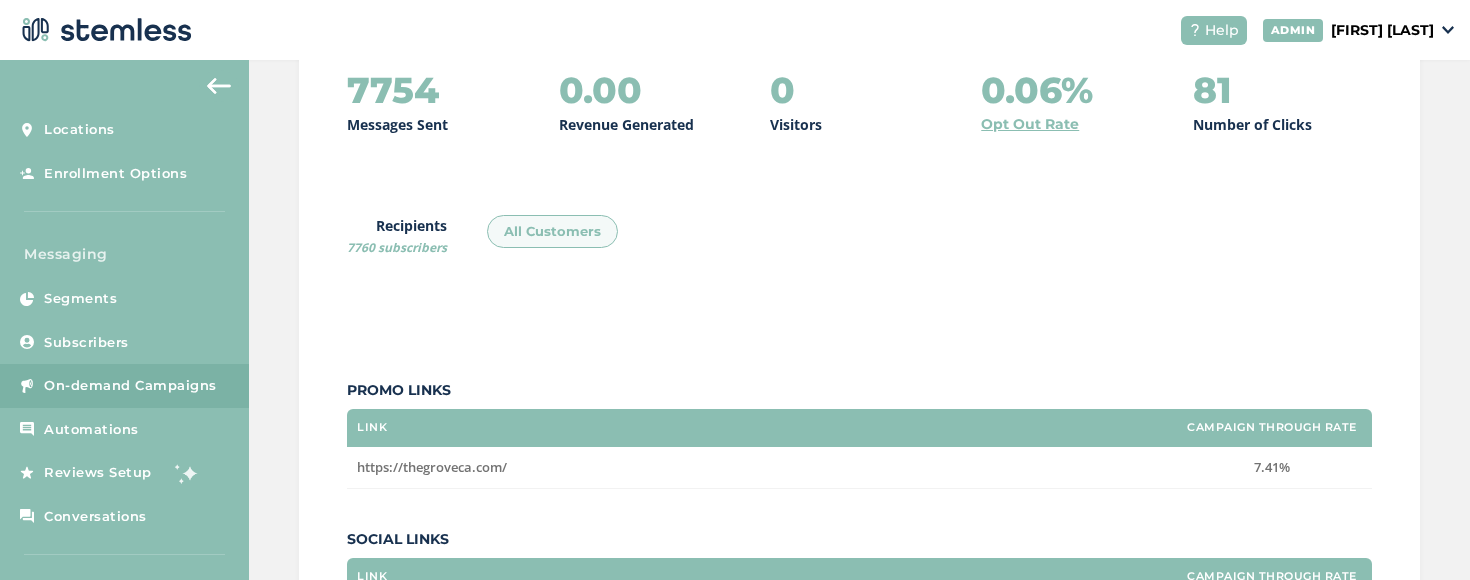 click on "[NAME] [LAST]" at bounding box center (1382, 30) 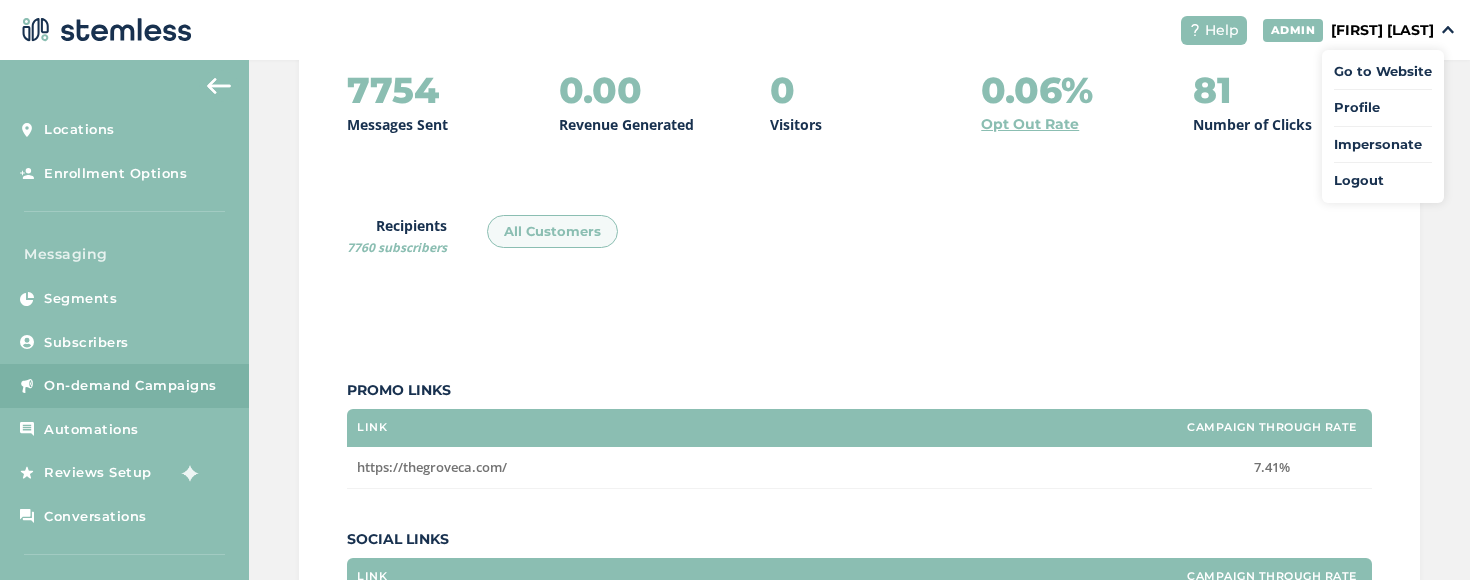 click on "Impersonate" at bounding box center (1383, 145) 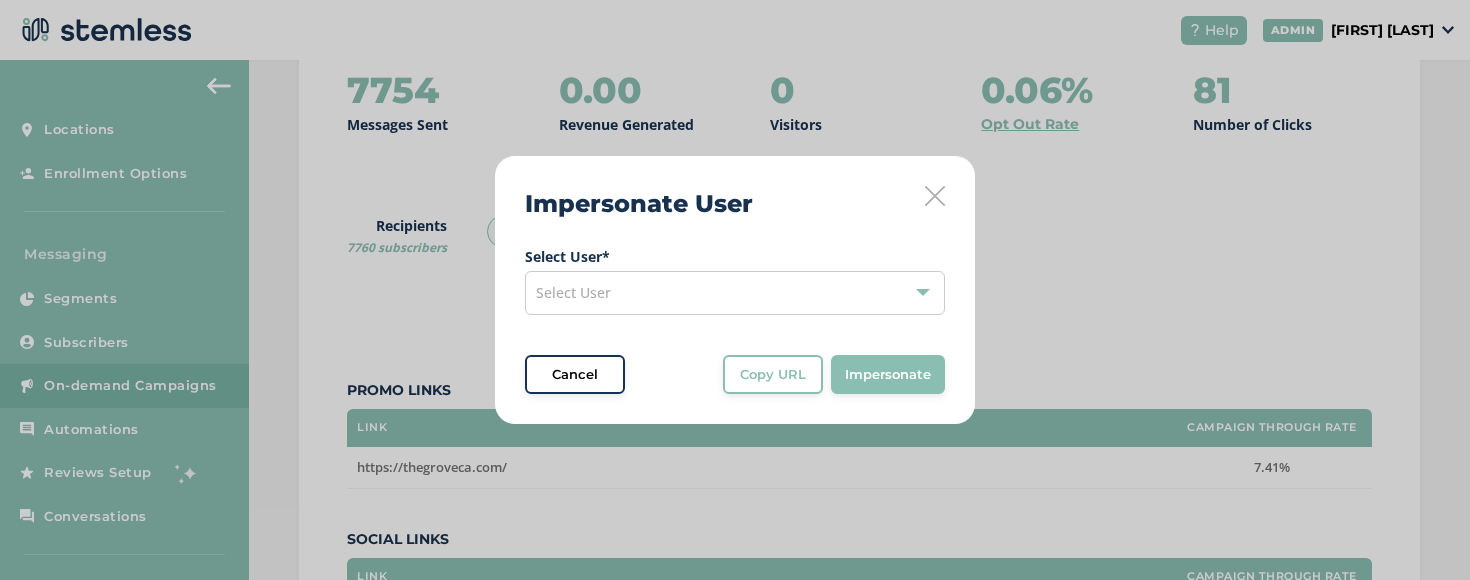 click on "Select User" at bounding box center [735, 293] 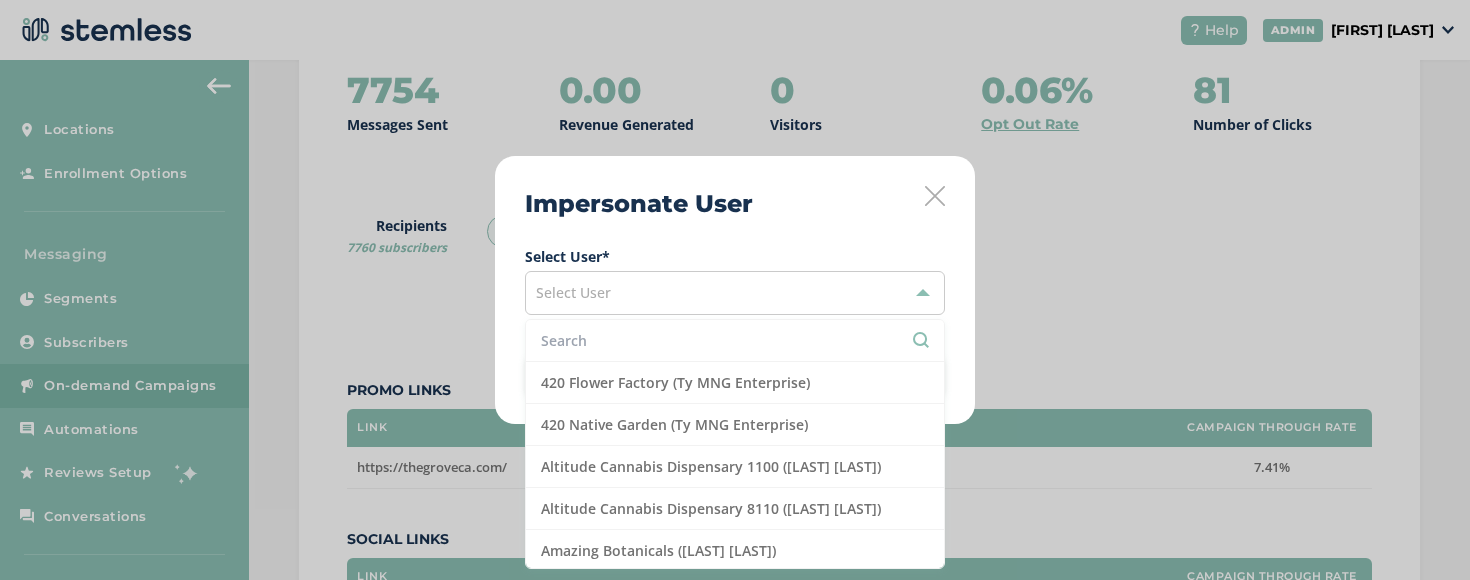 click at bounding box center (735, 341) 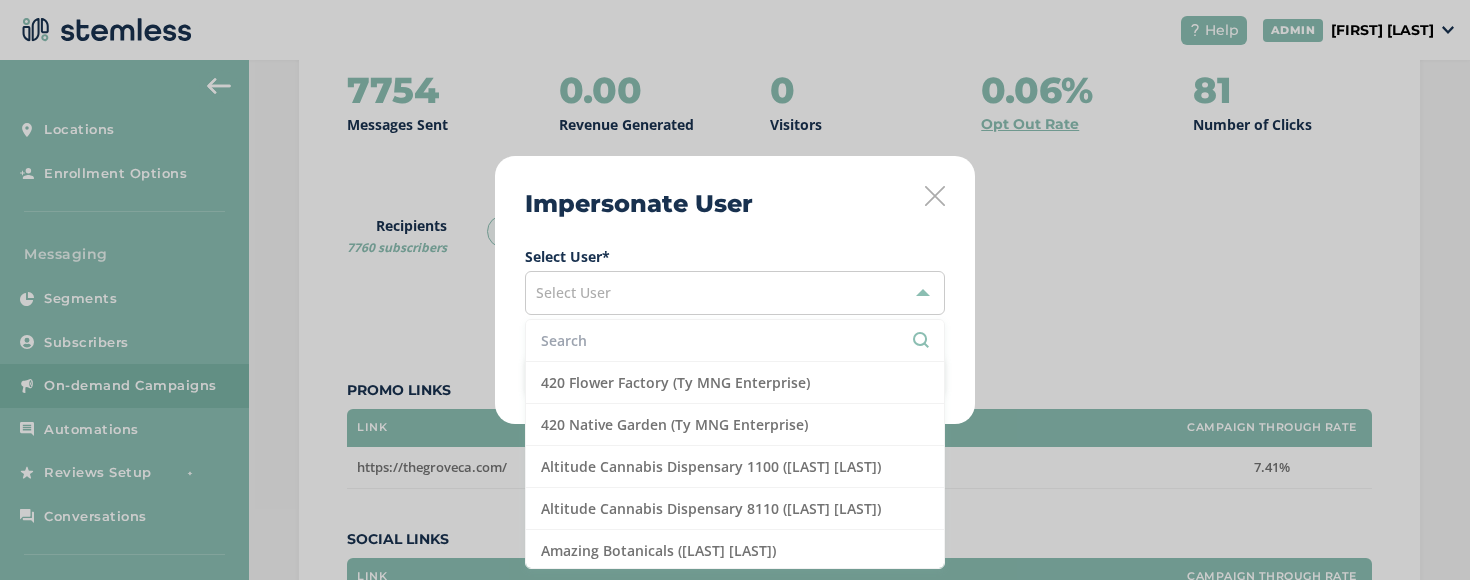 click at bounding box center (735, 340) 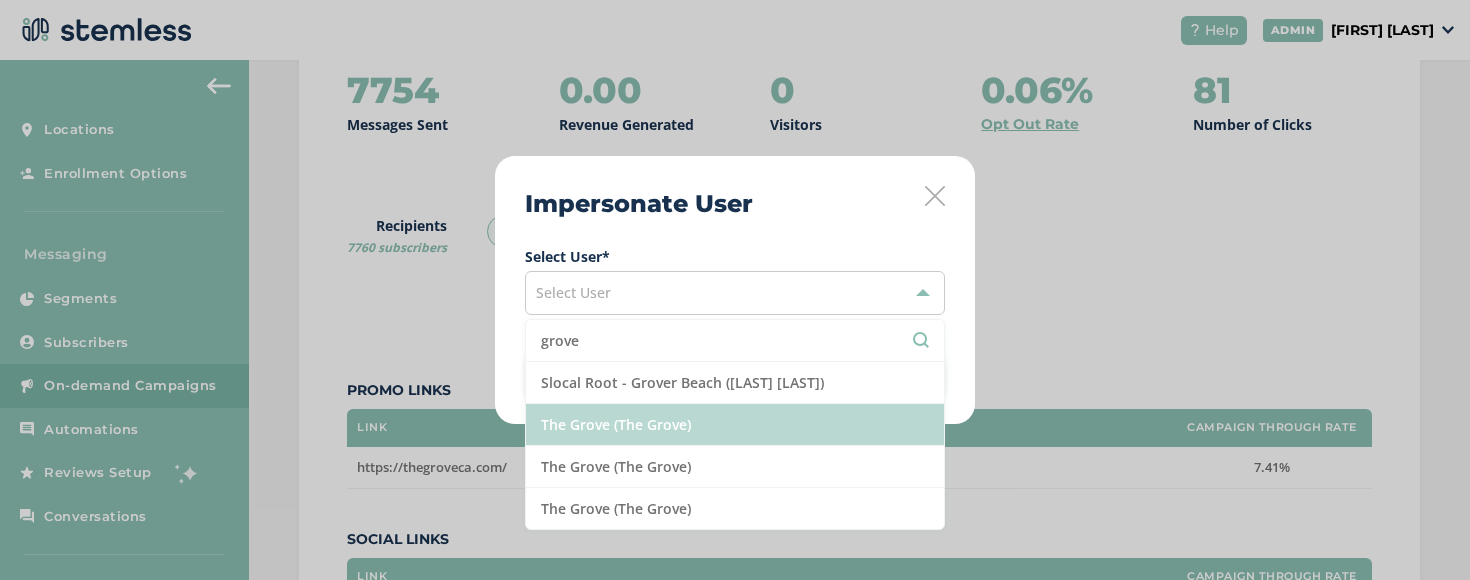 type on "grove" 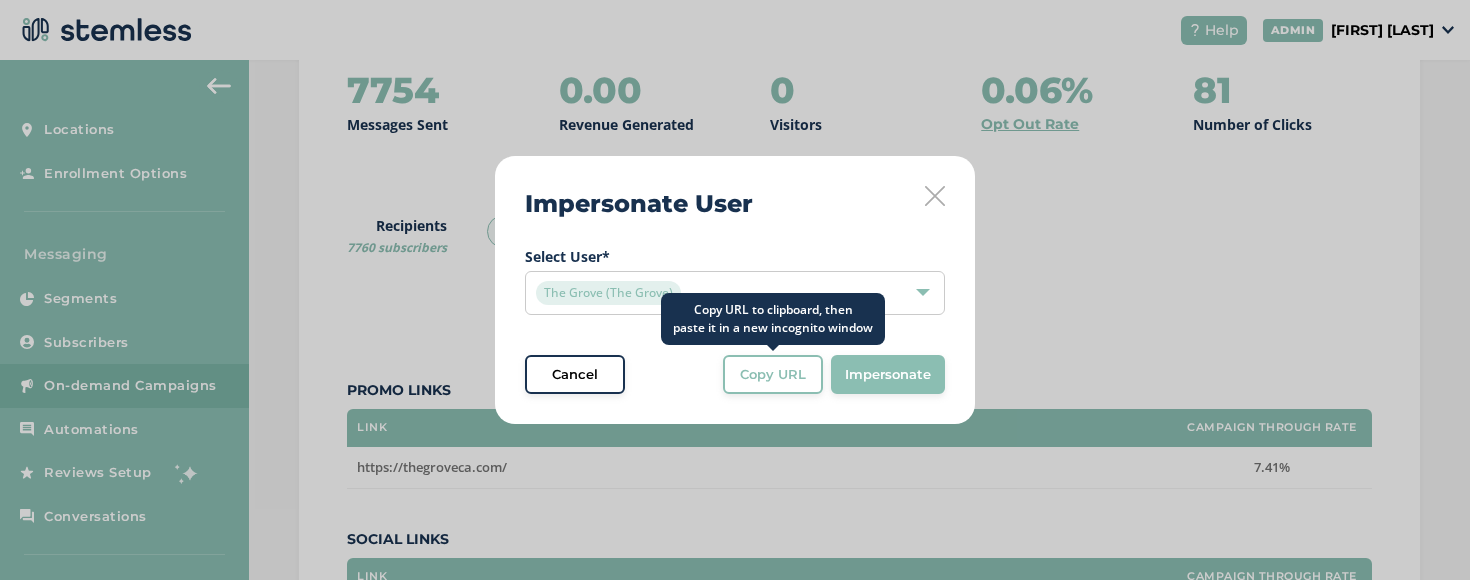 click on "Copy URL" at bounding box center (773, 375) 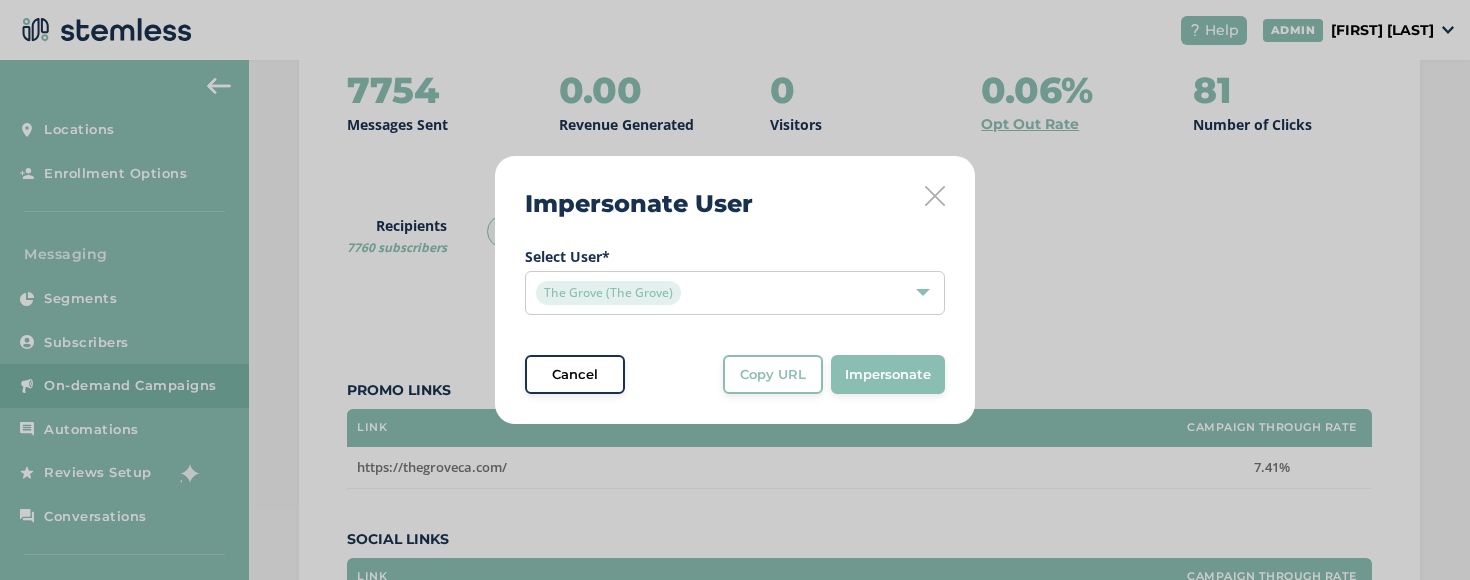 click at bounding box center (935, 196) 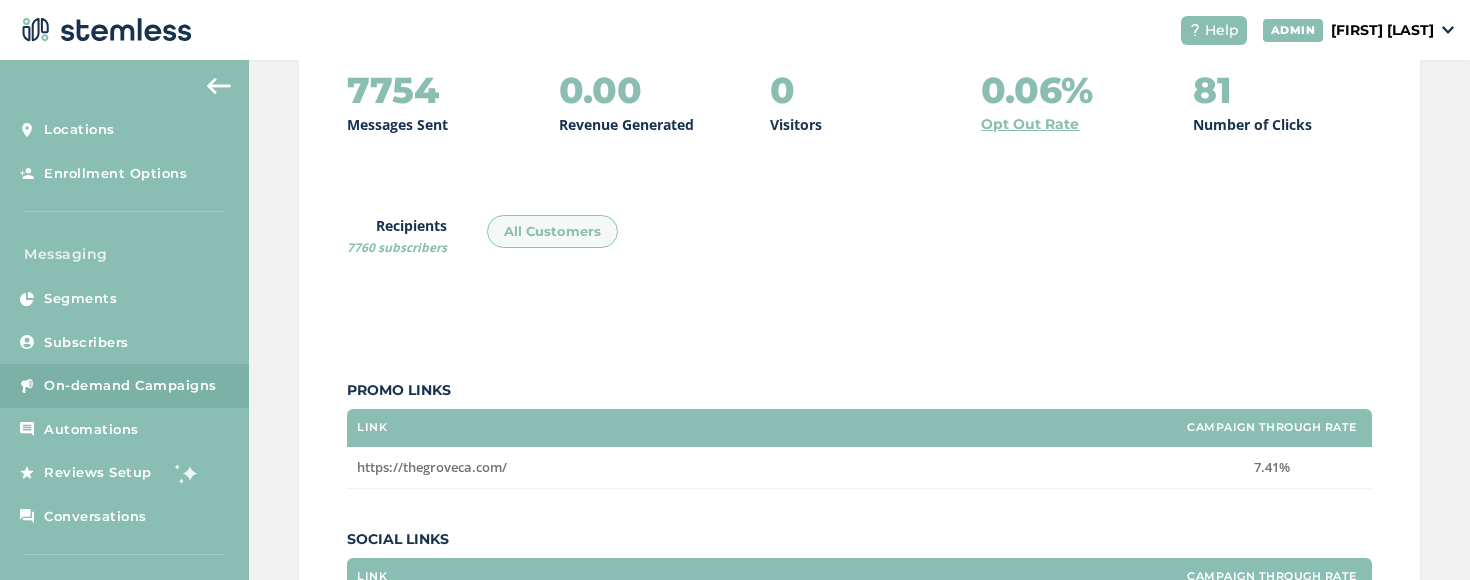 scroll, scrollTop: 0, scrollLeft: 0, axis: both 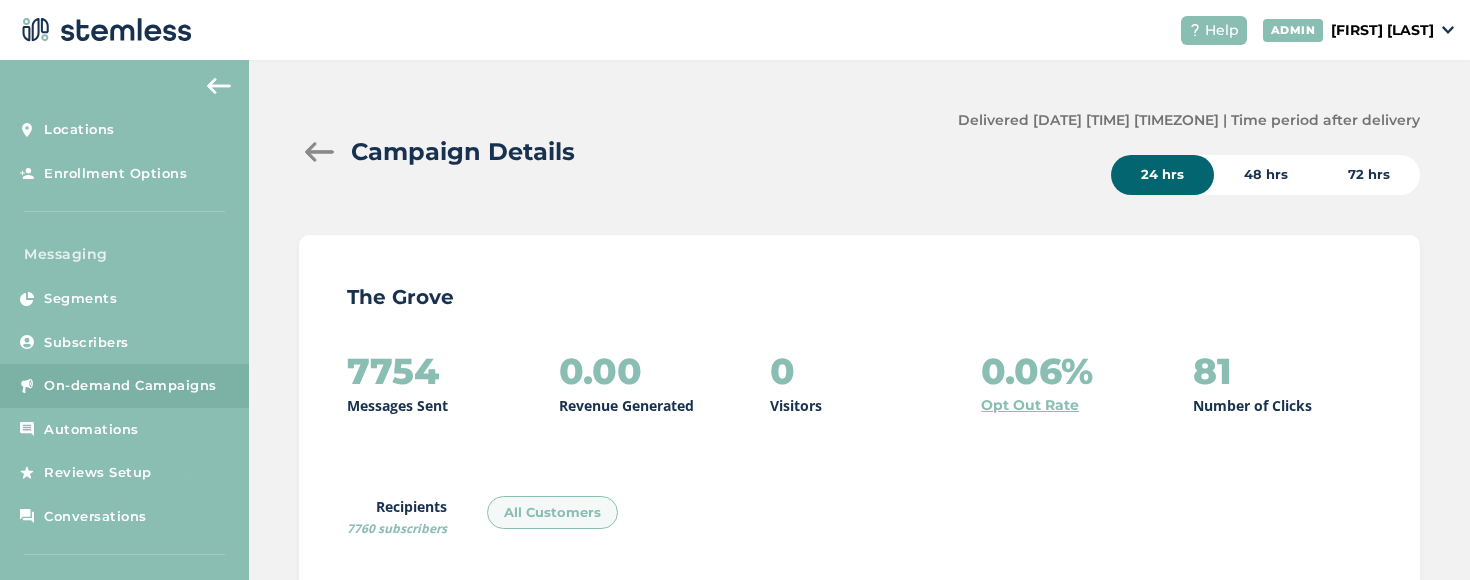 click at bounding box center (319, 152) 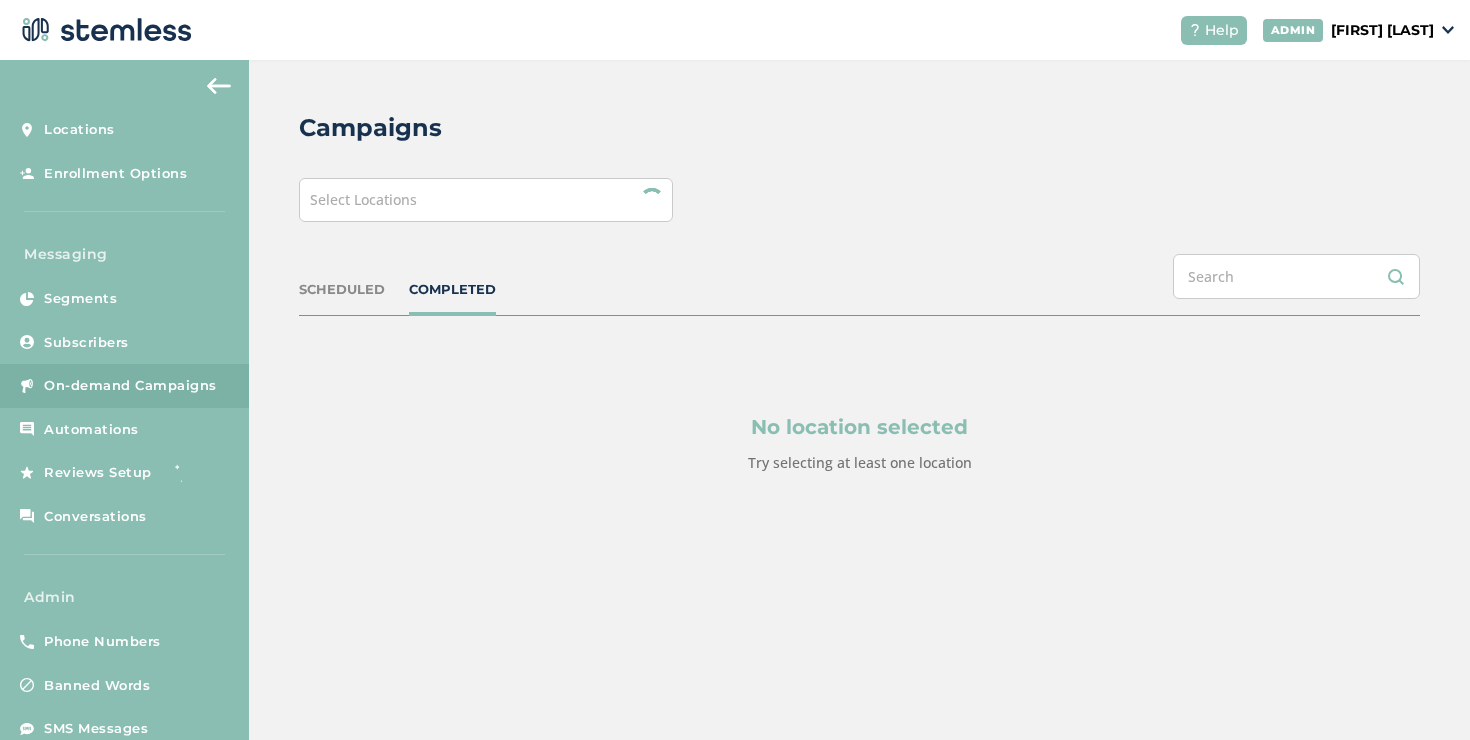 scroll, scrollTop: 0, scrollLeft: 0, axis: both 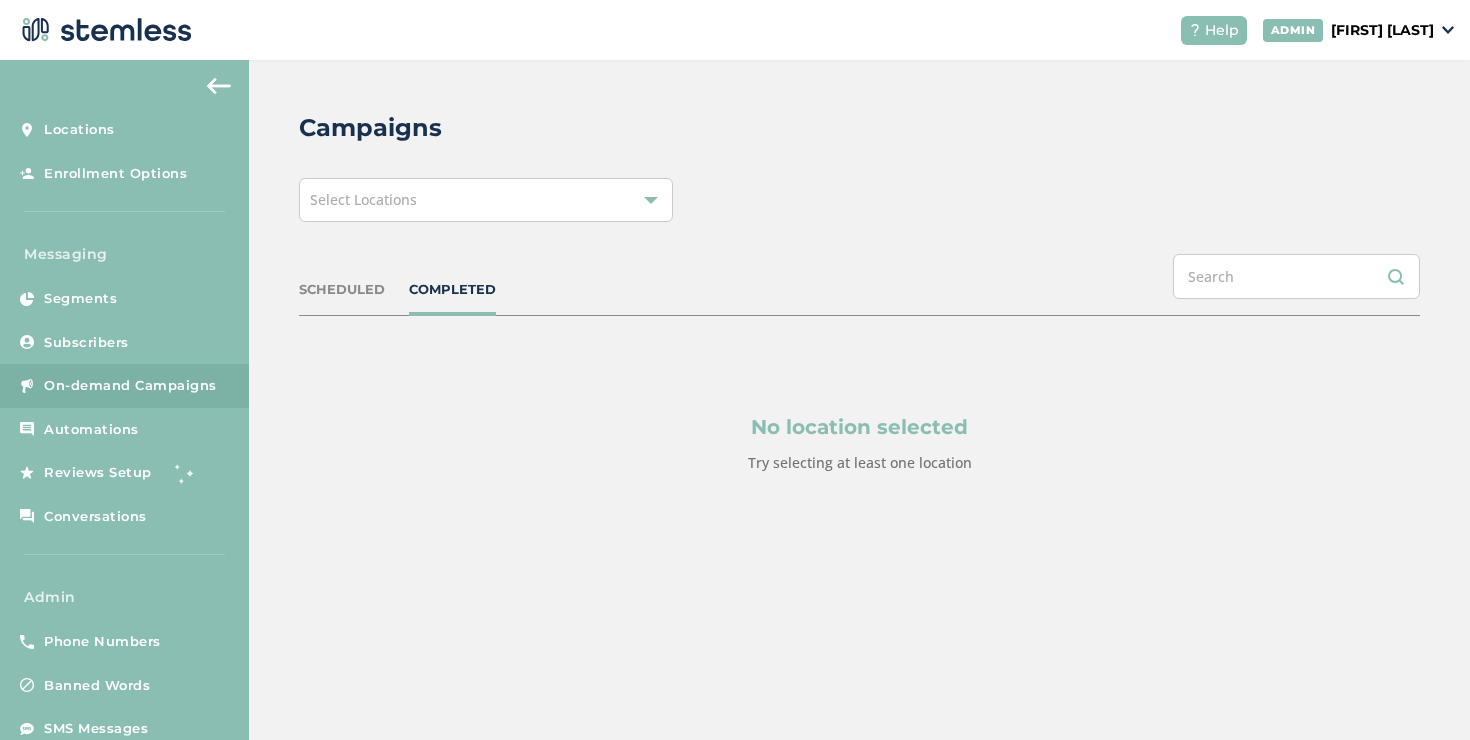click on "Select Locations" at bounding box center (486, 200) 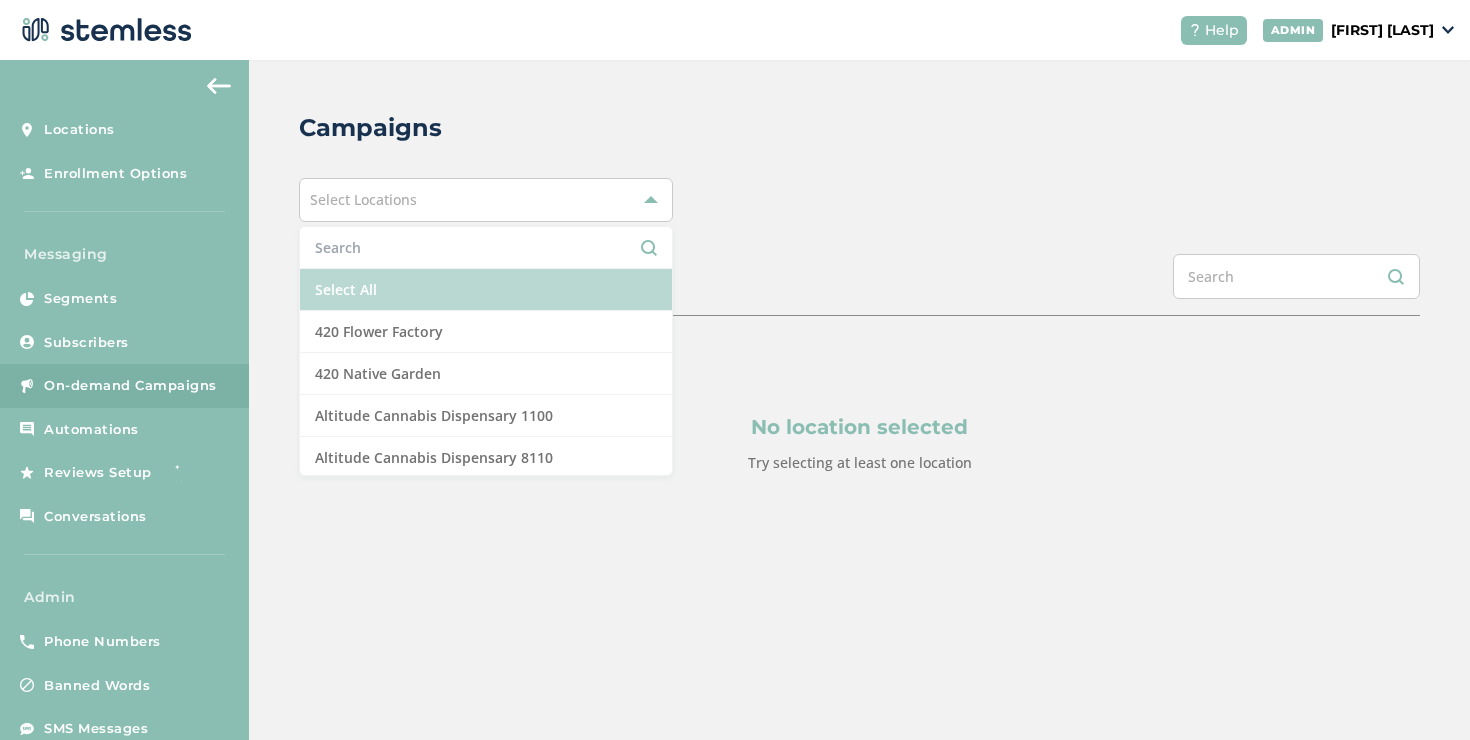 click on "Select All" at bounding box center [486, 290] 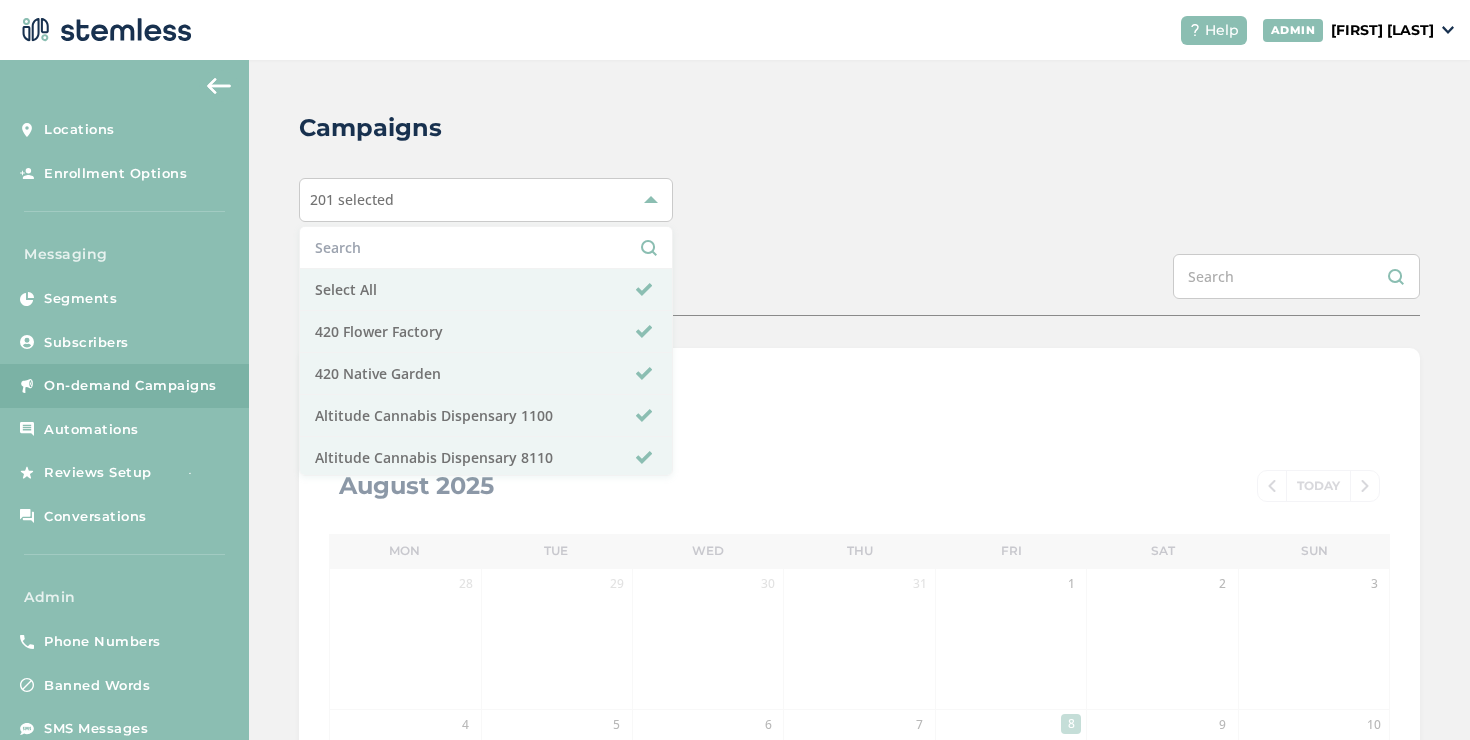 click on "SCHEDULED   COMPLETED" at bounding box center [859, 285] 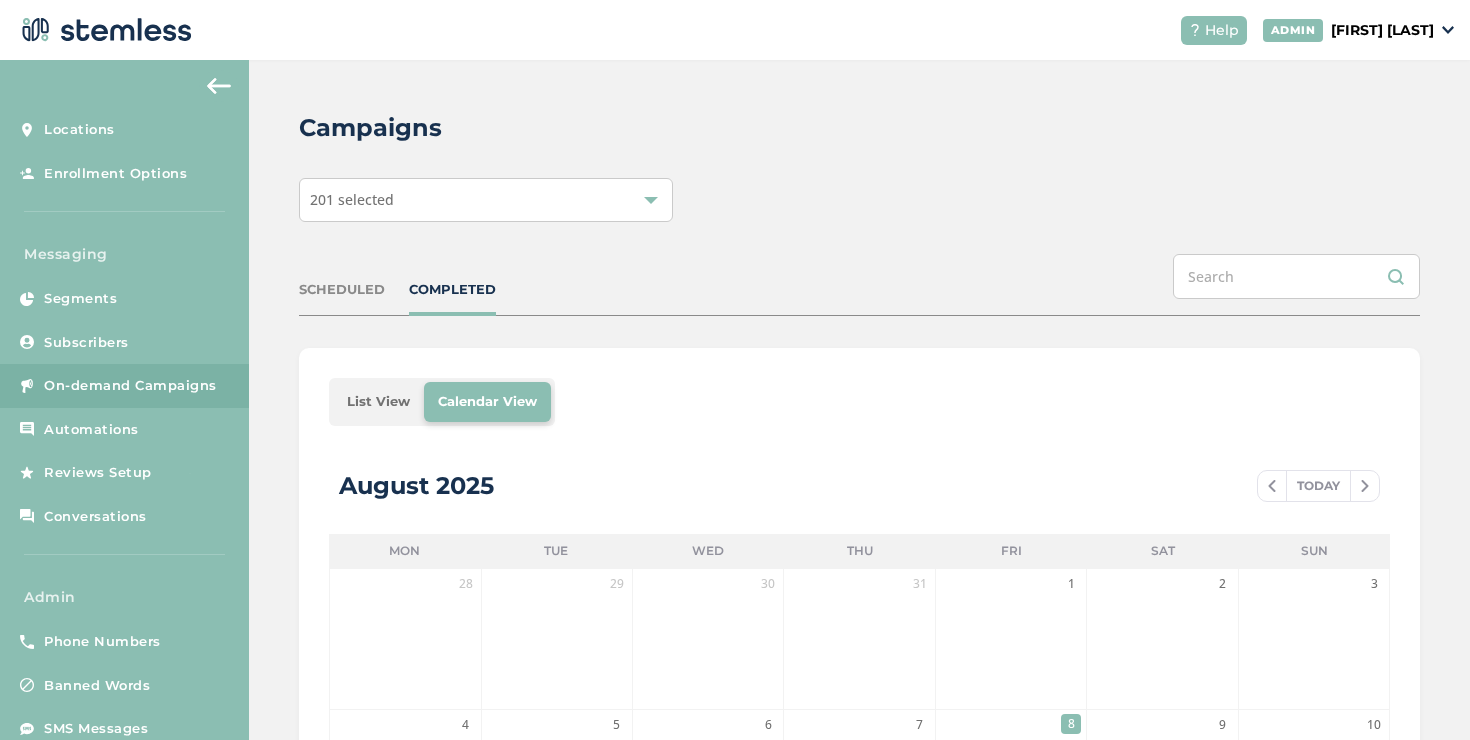 click on "List View" at bounding box center (378, 402) 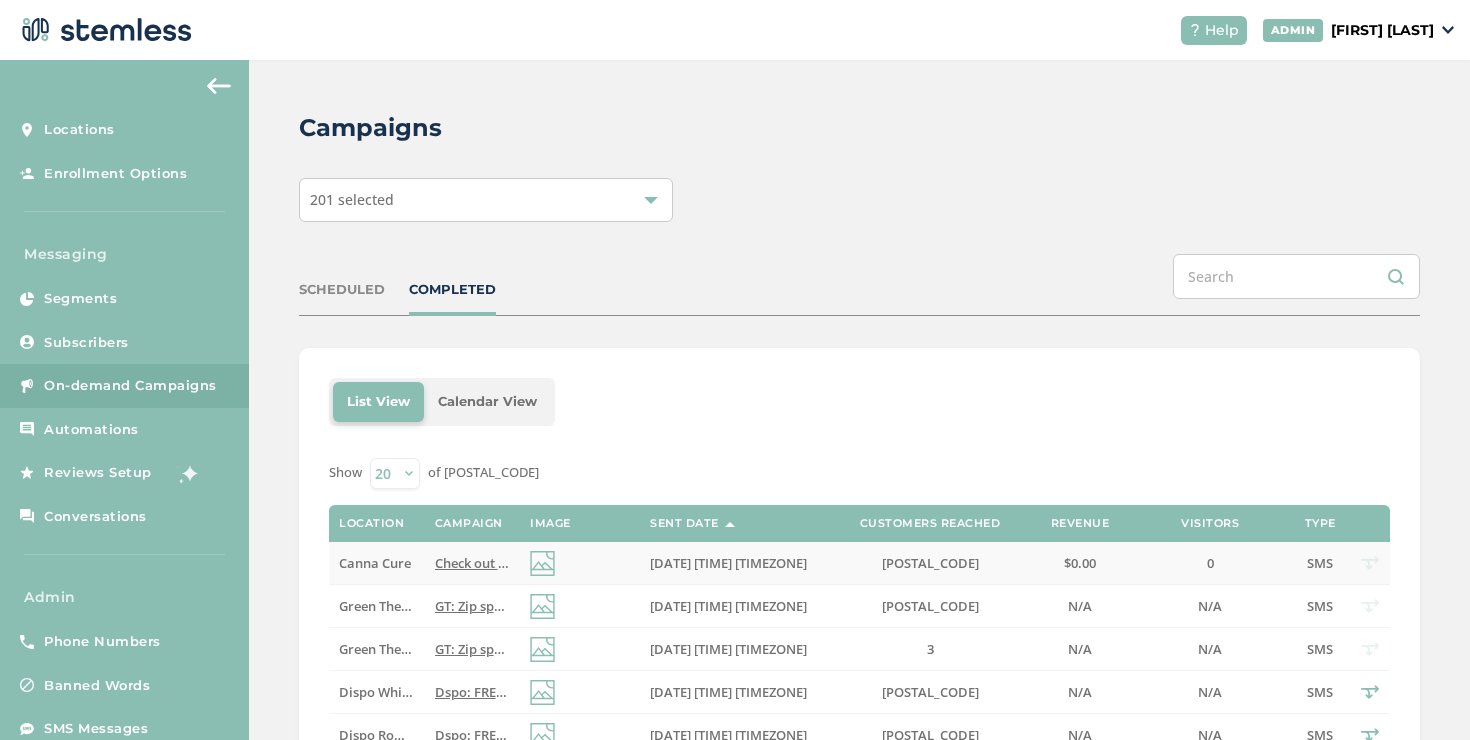 click on "Canna Cure" at bounding box center (375, 563) 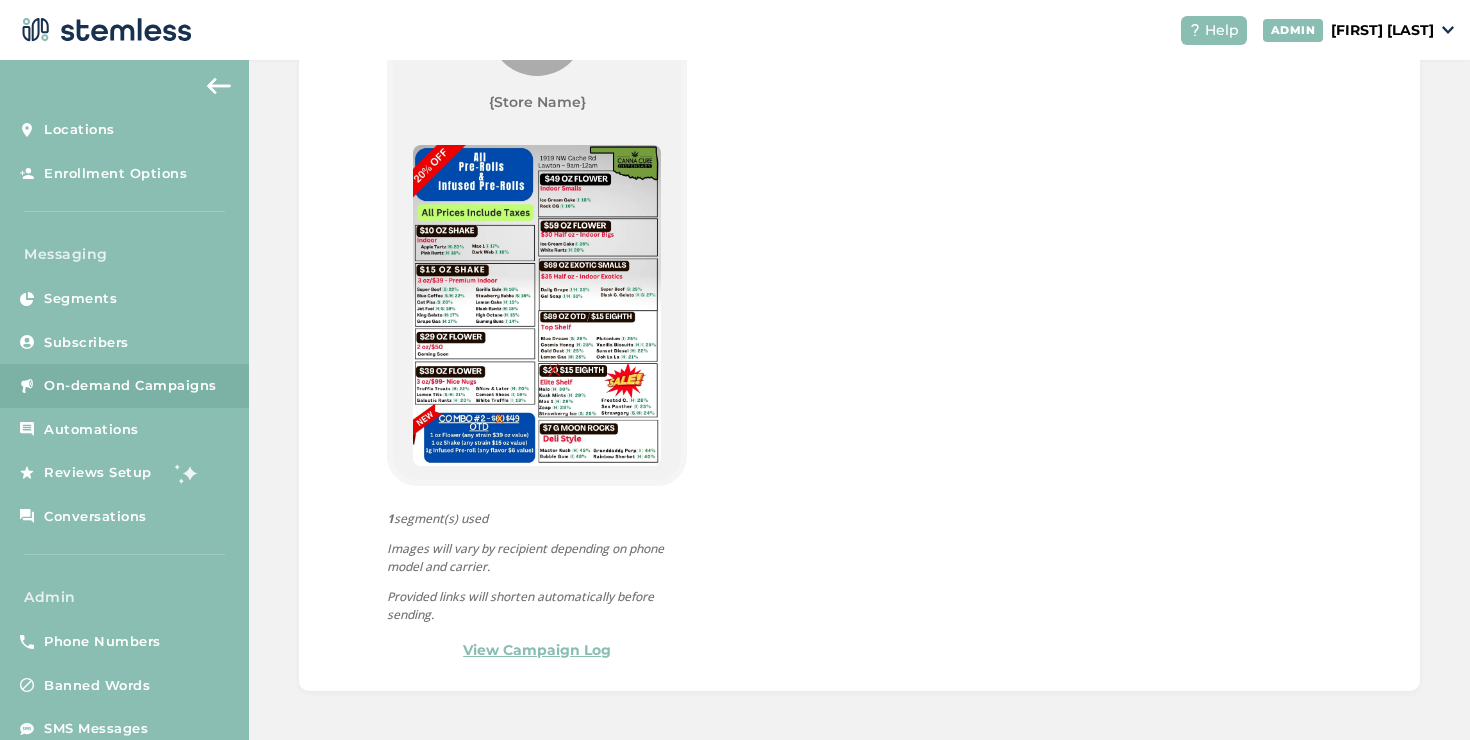 scroll, scrollTop: 795, scrollLeft: 0, axis: vertical 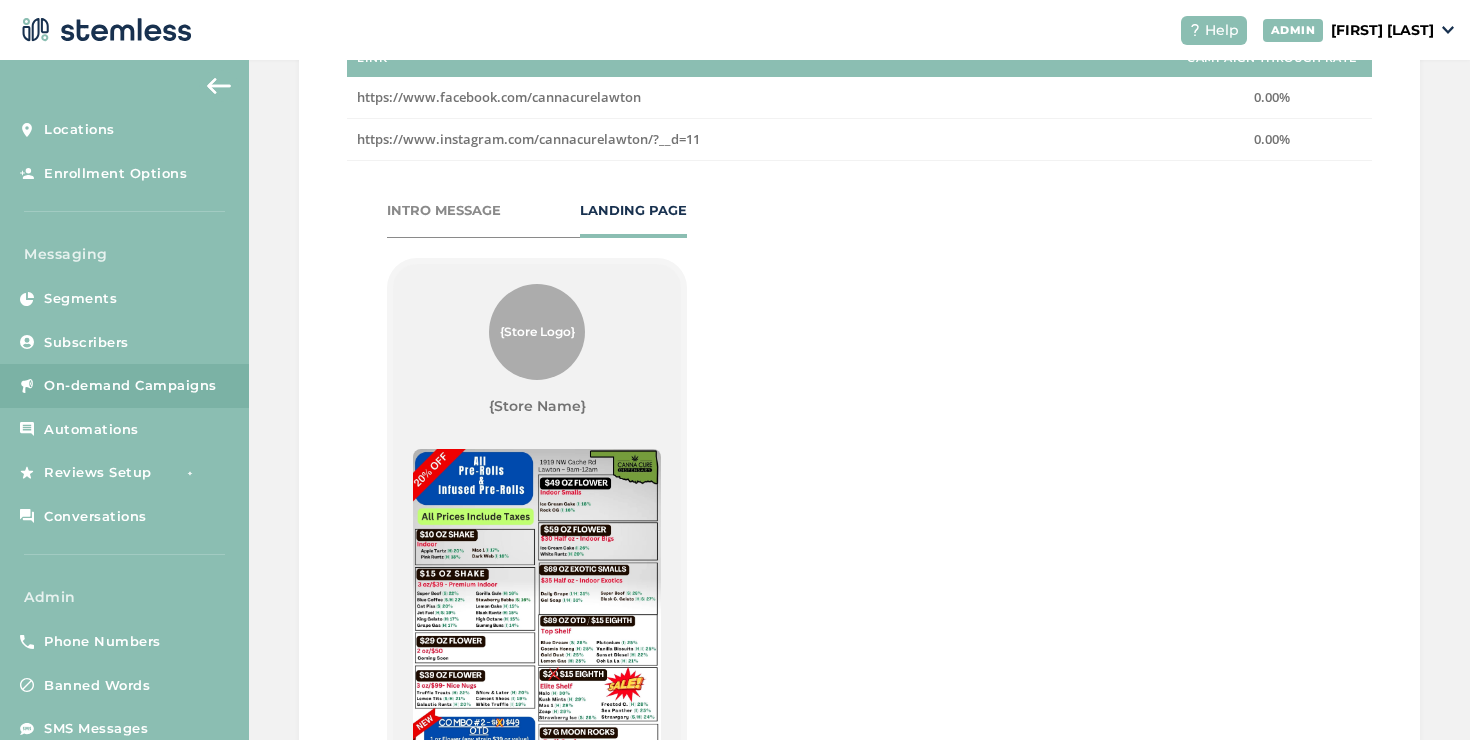 click on "INTRO MESSAGE   LANDING PAGE" at bounding box center [537, 219] 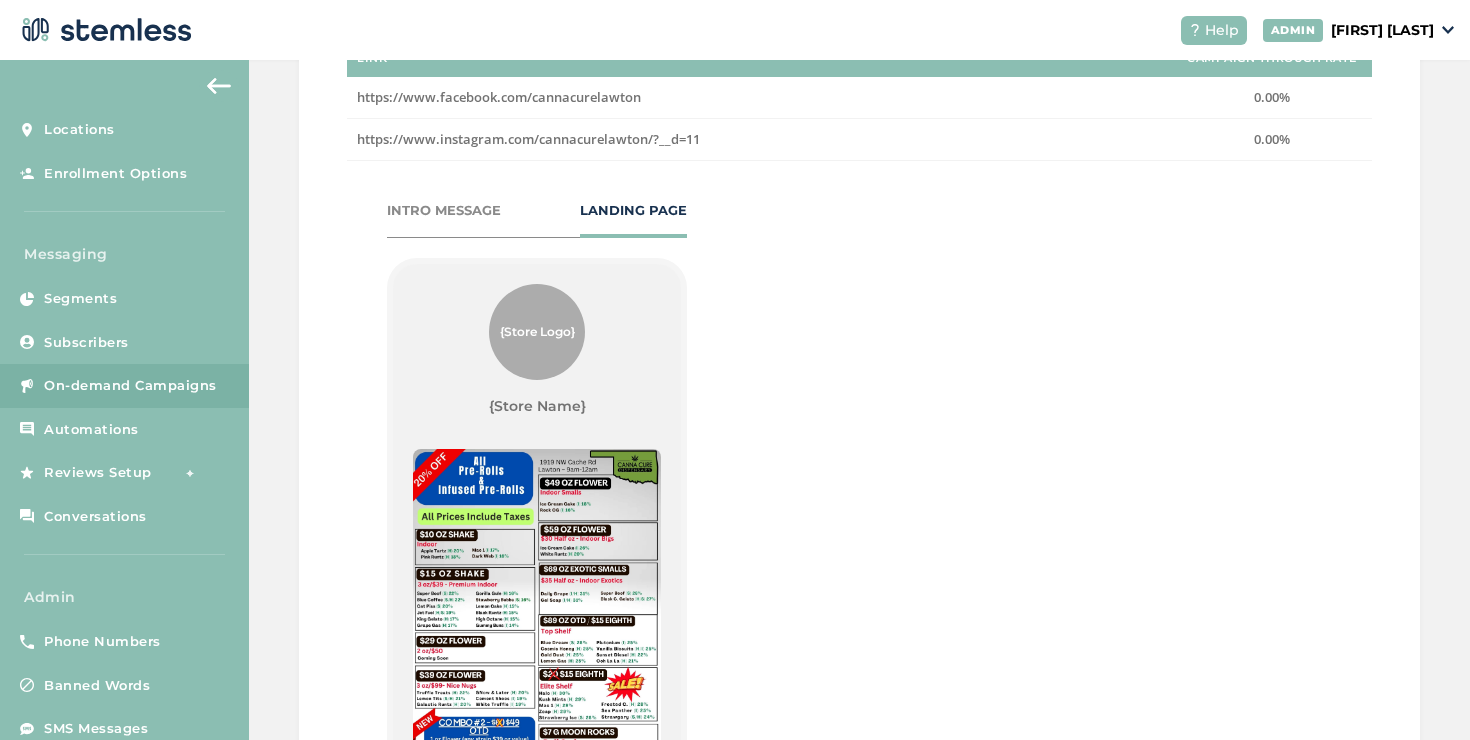 click on "INTRO MESSAGE" at bounding box center (444, 211) 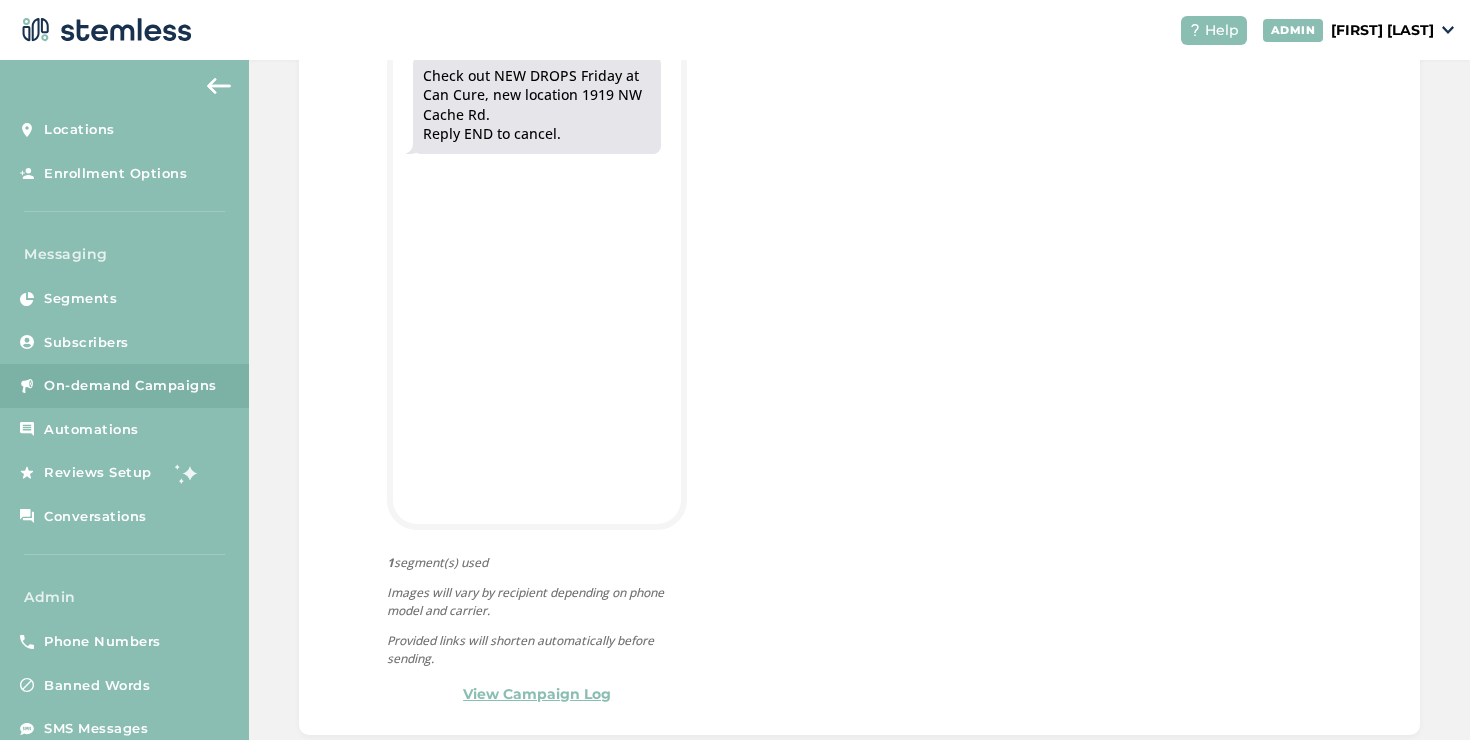 scroll, scrollTop: 811, scrollLeft: 0, axis: vertical 